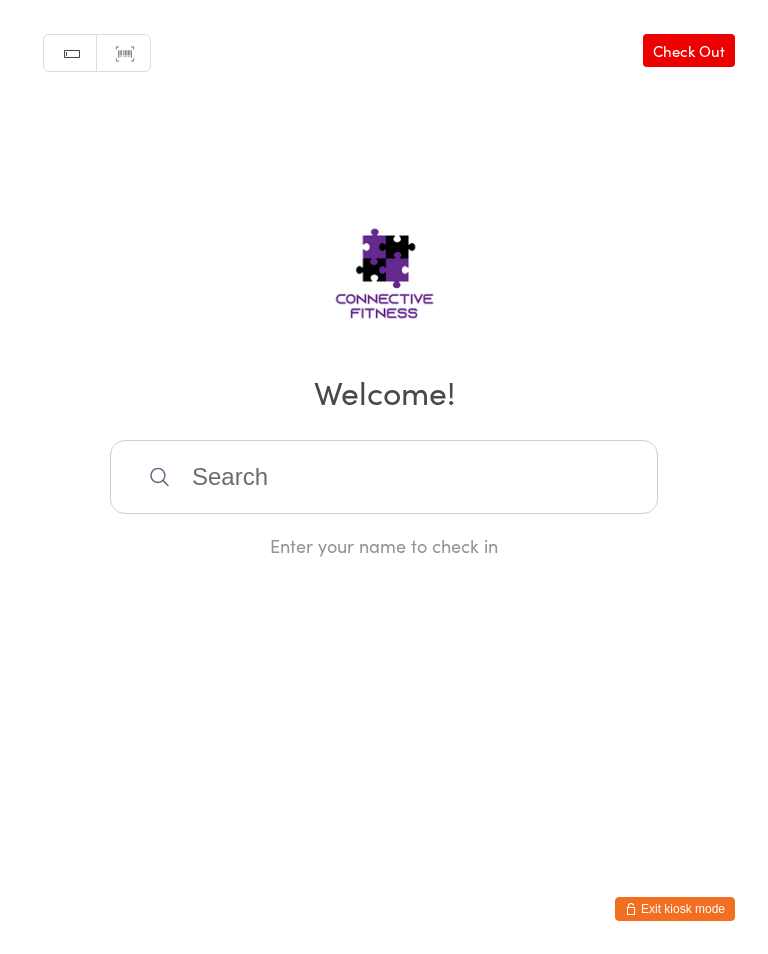 scroll, scrollTop: 320, scrollLeft: 0, axis: vertical 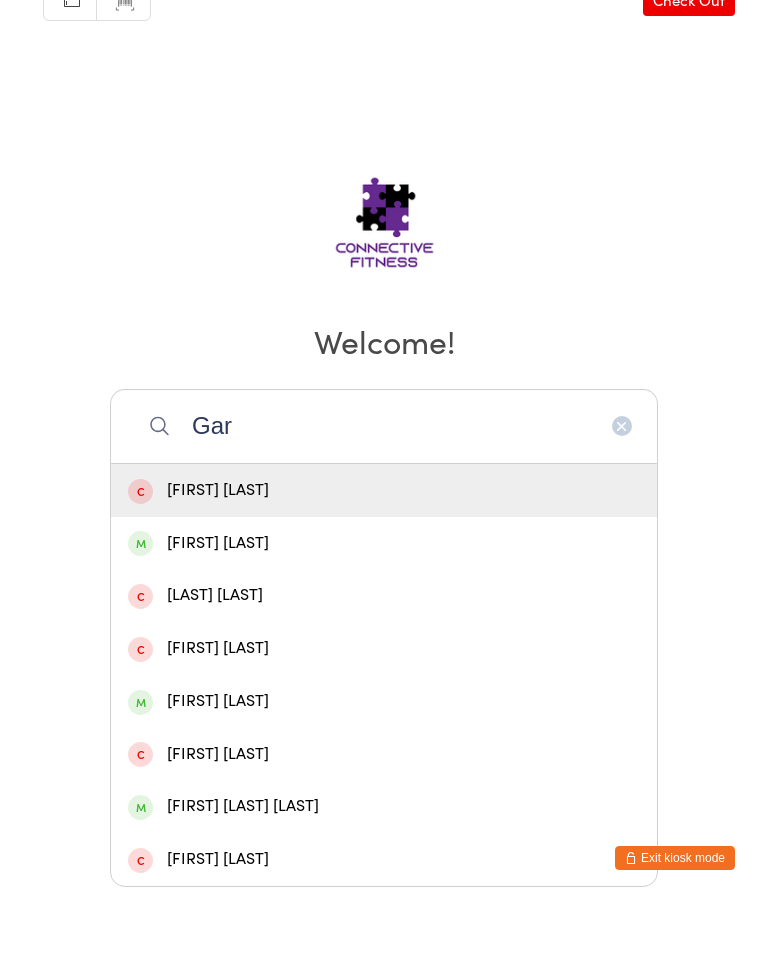 type on "Gar" 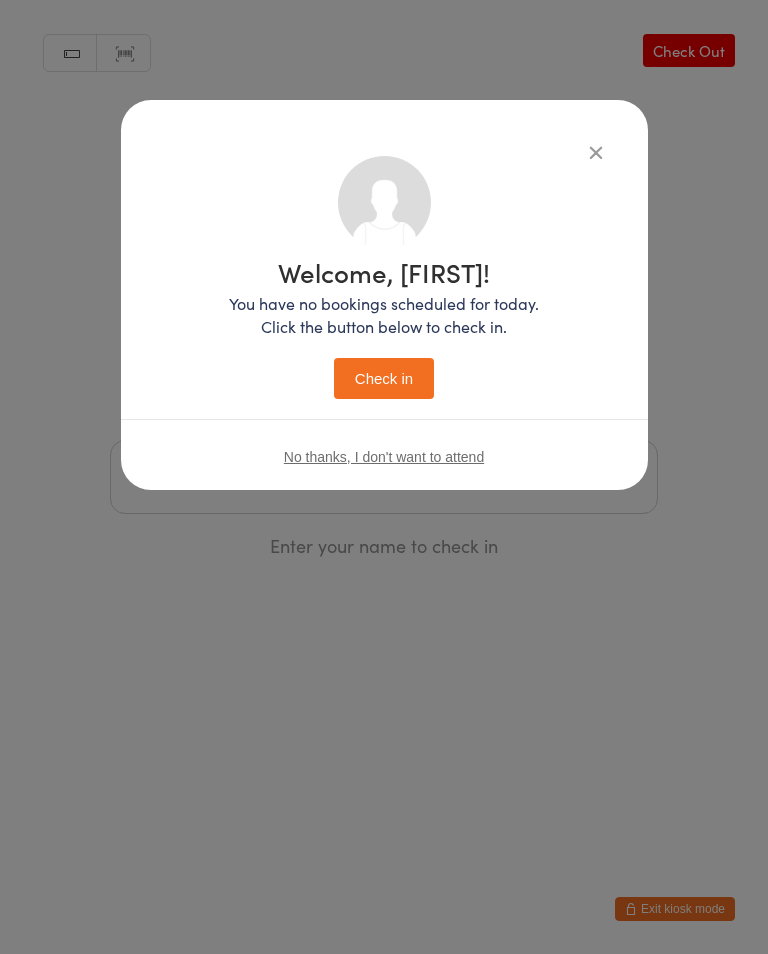 click on "Check in" at bounding box center [384, 378] 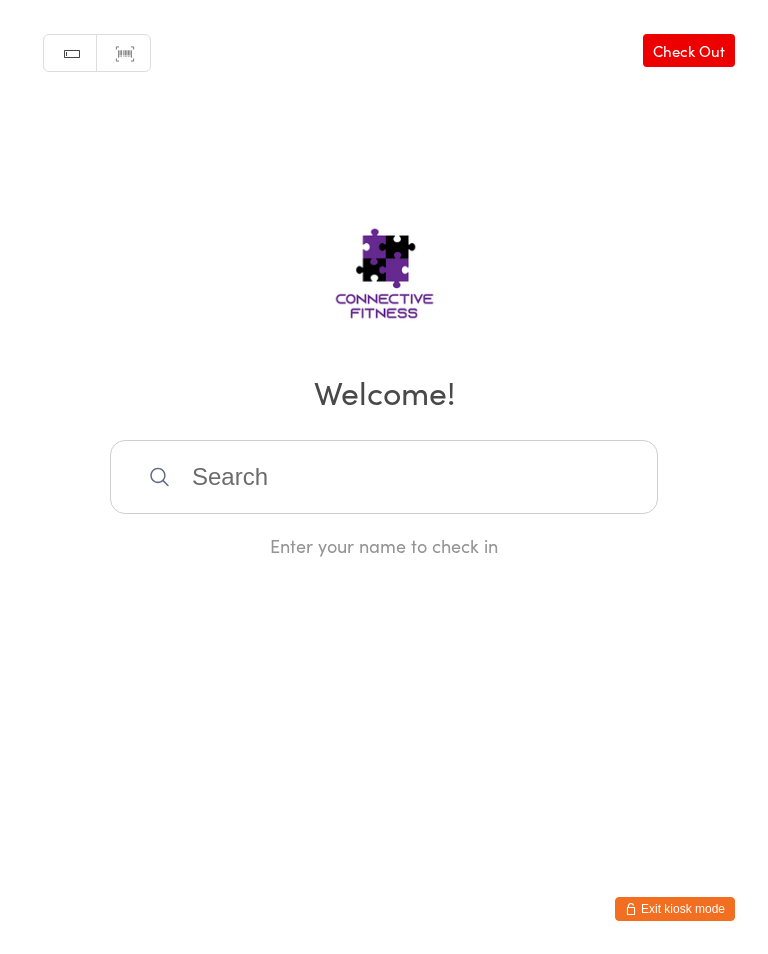 click at bounding box center (384, 477) 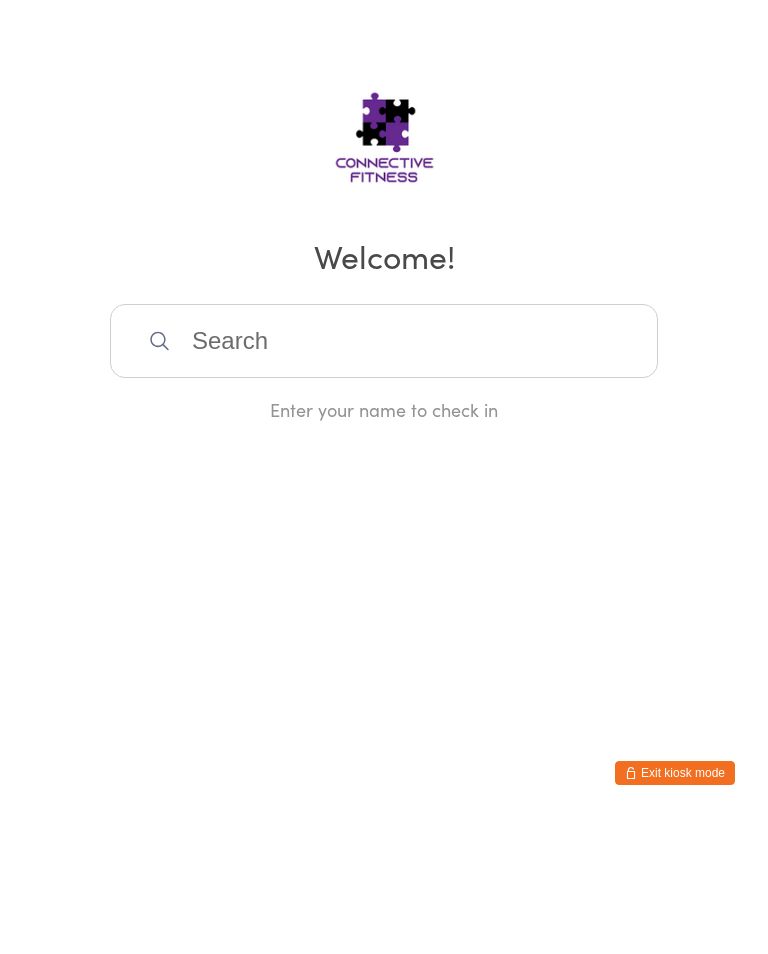 scroll, scrollTop: 0, scrollLeft: 0, axis: both 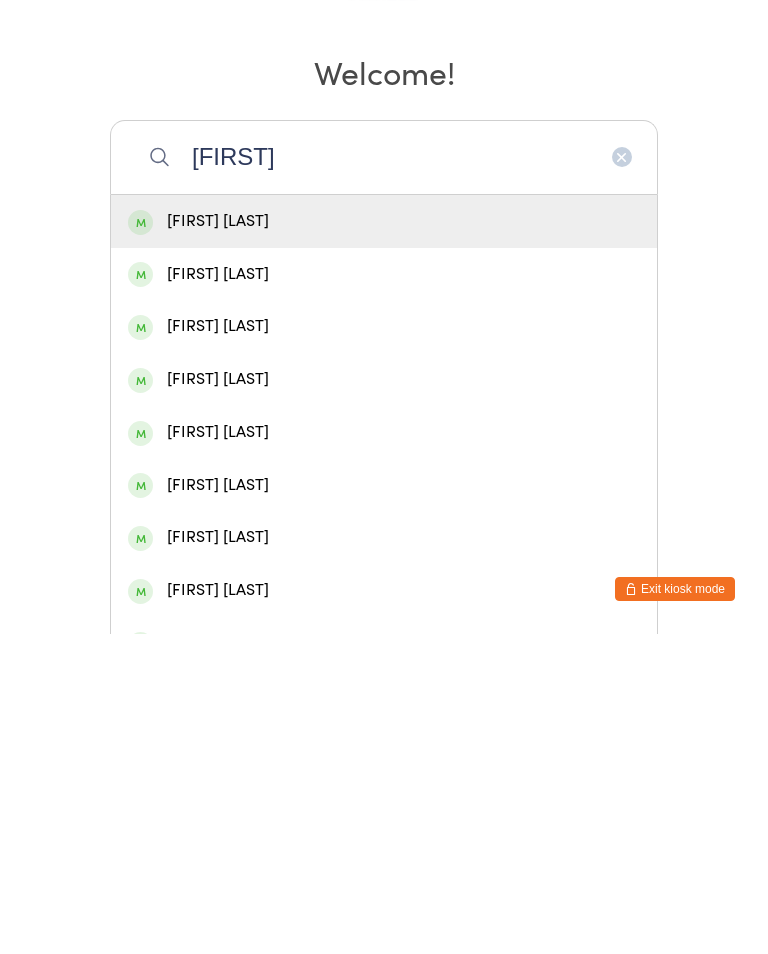 type on "[FIRST]" 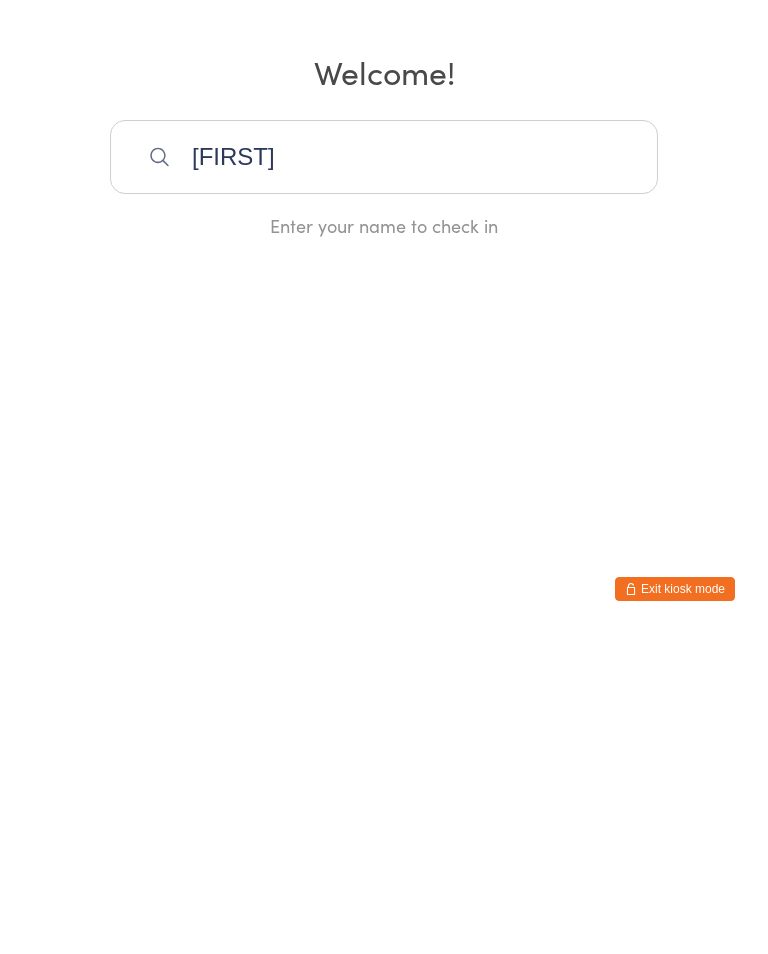type 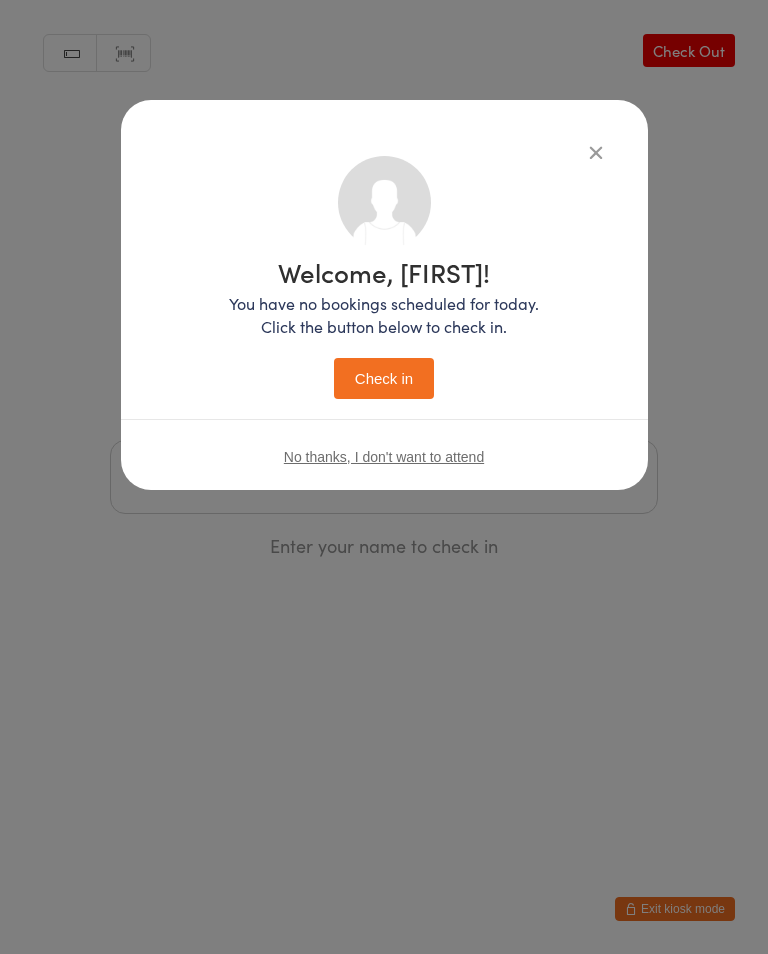 click on "Check in" at bounding box center [384, 378] 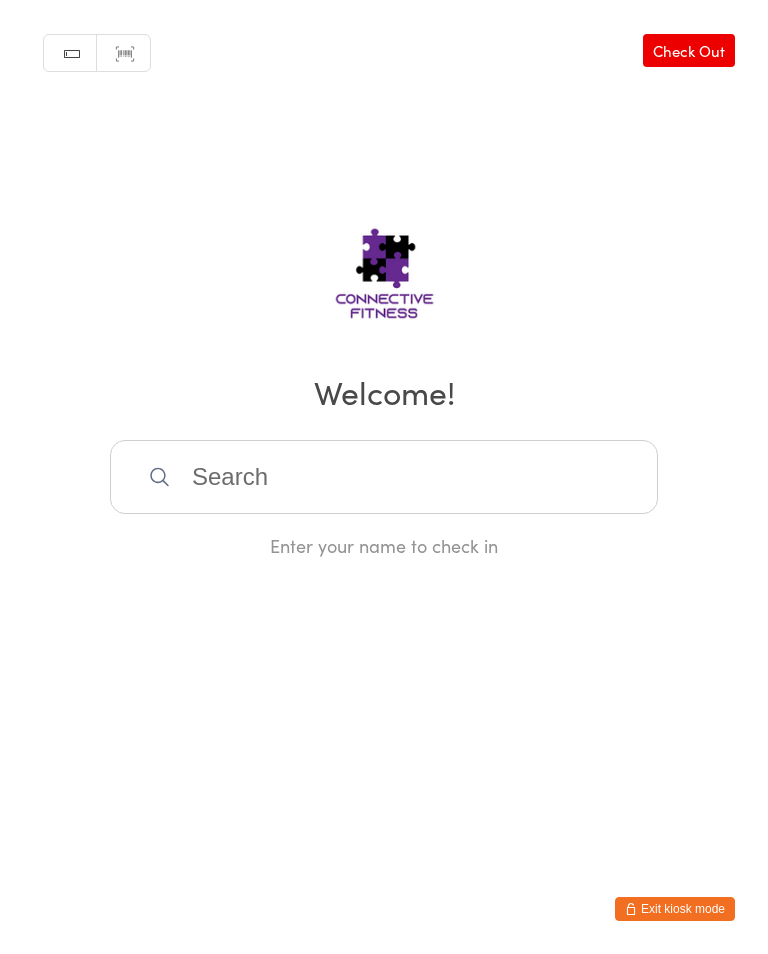 click on "Check Out" at bounding box center (689, 50) 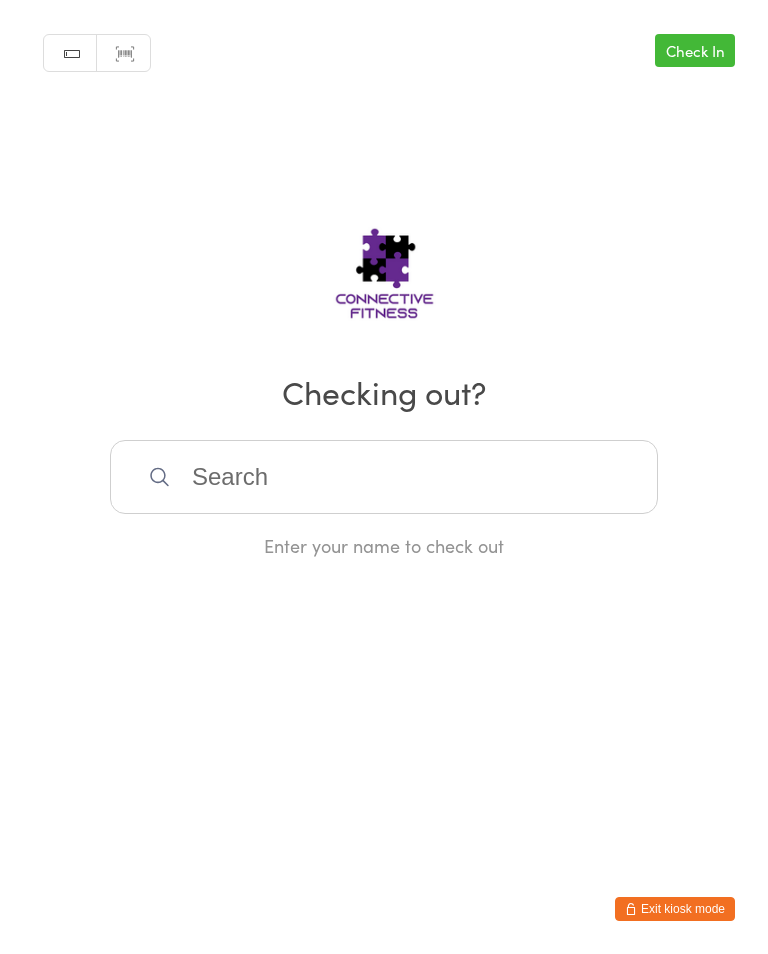 click at bounding box center [384, 477] 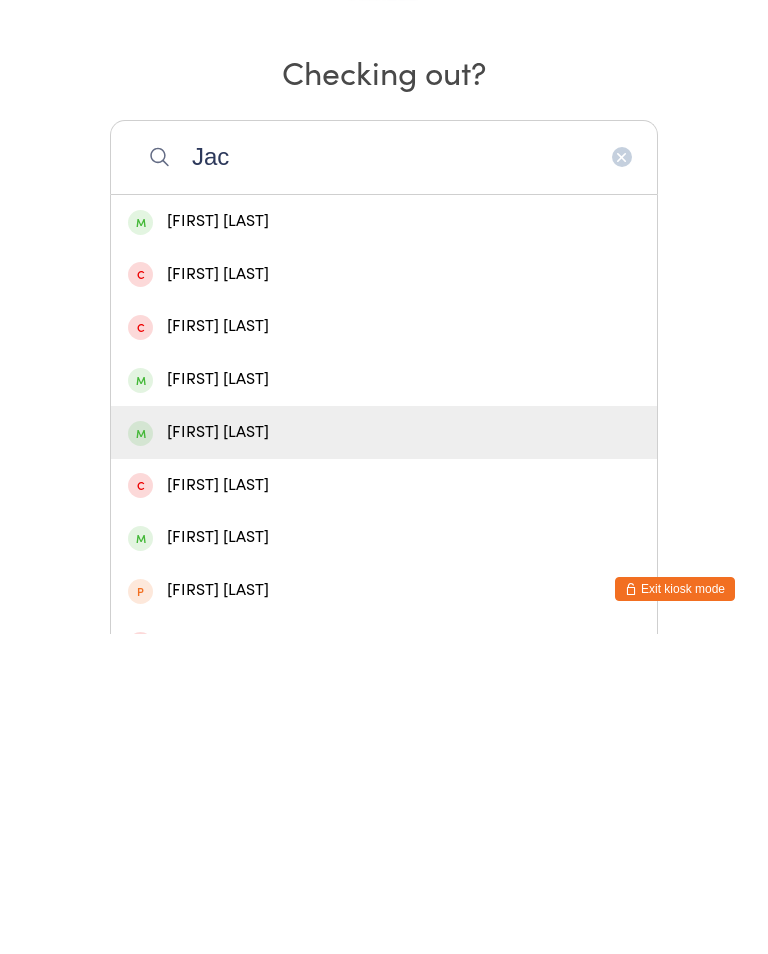 type on "Jac" 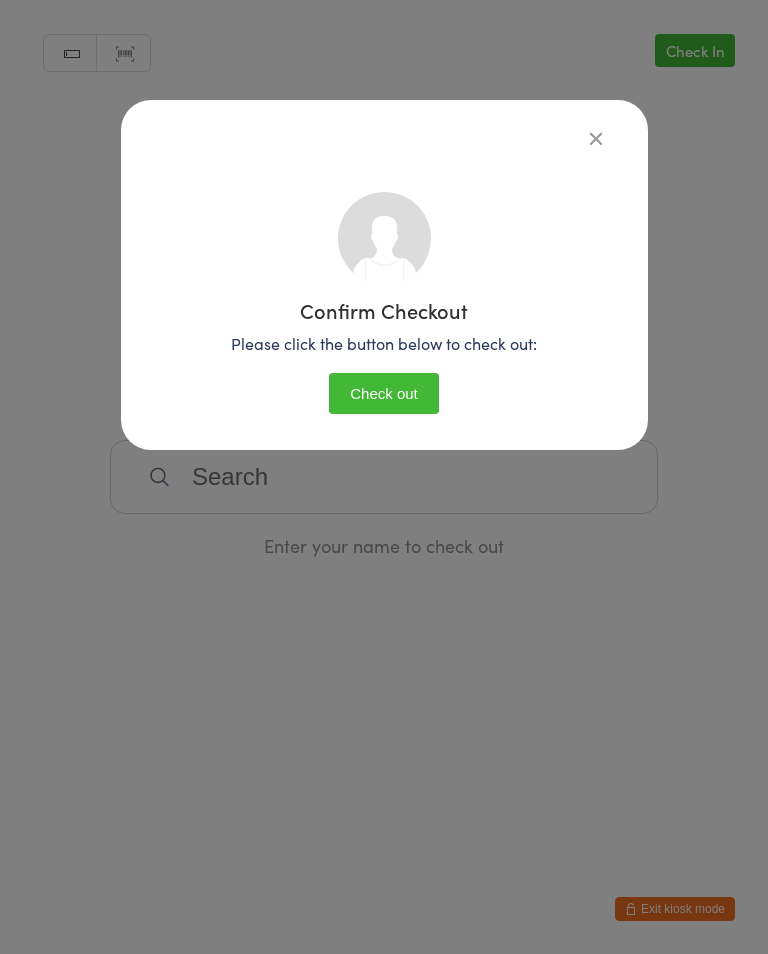 click on "Check out" at bounding box center [384, 393] 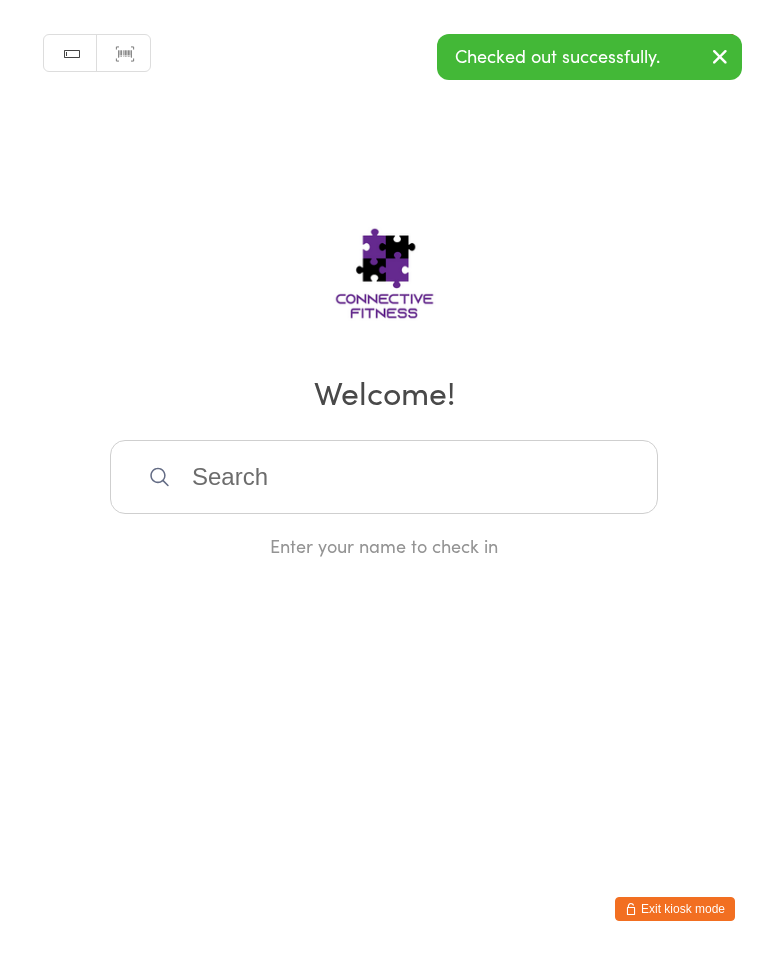 click at bounding box center (384, 477) 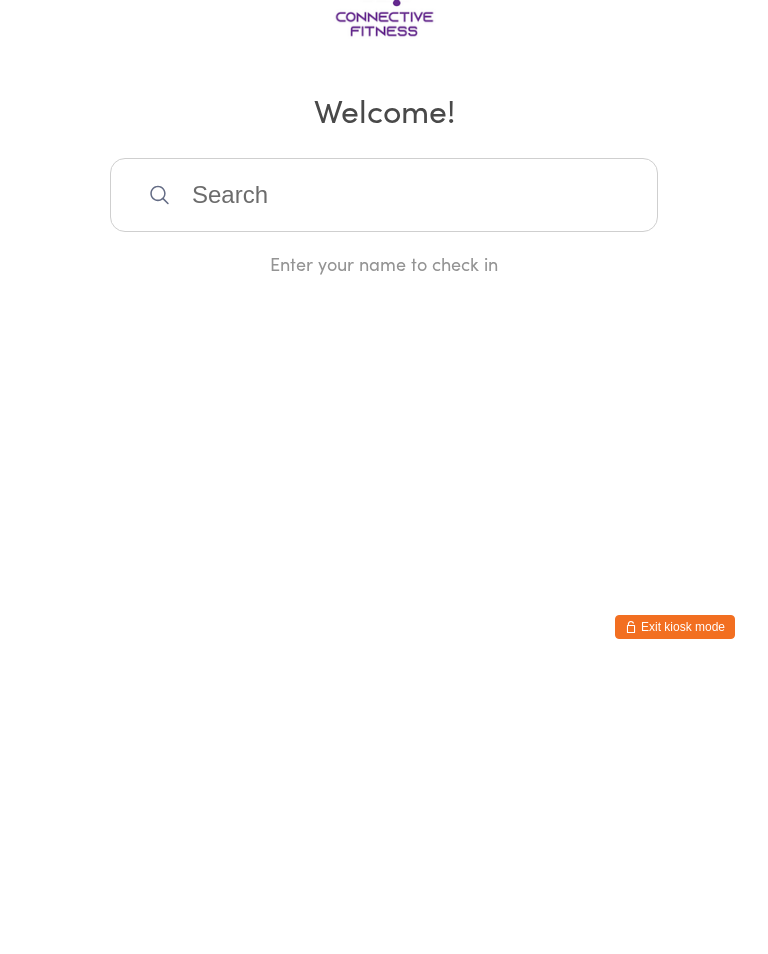 scroll, scrollTop: 0, scrollLeft: 0, axis: both 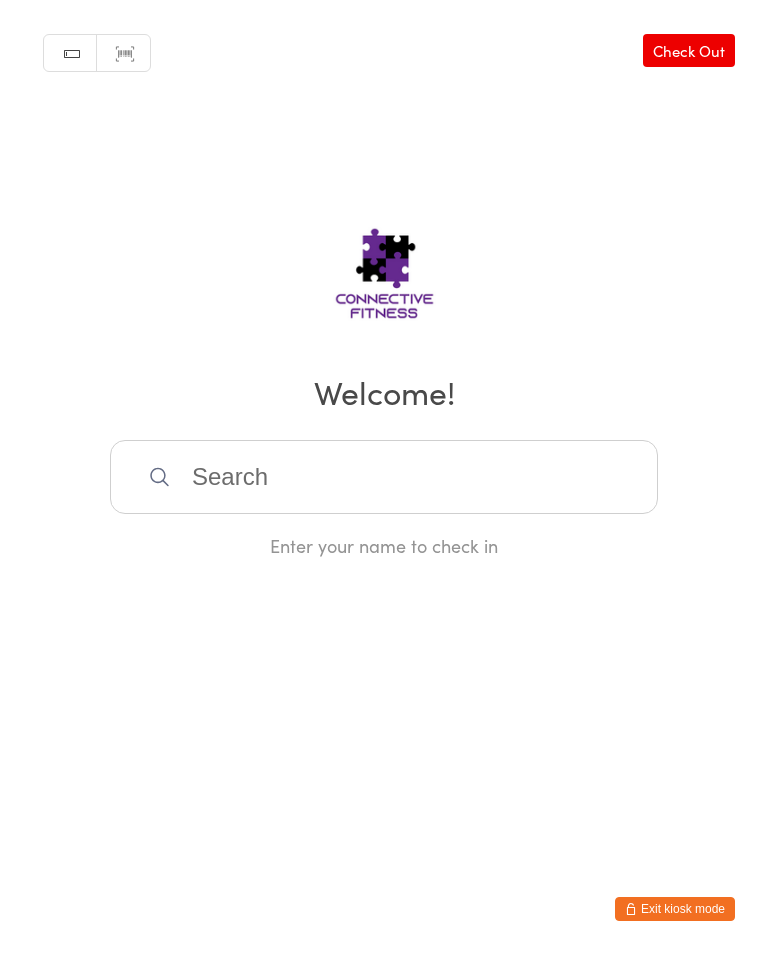 click on "Check Out" at bounding box center (689, 50) 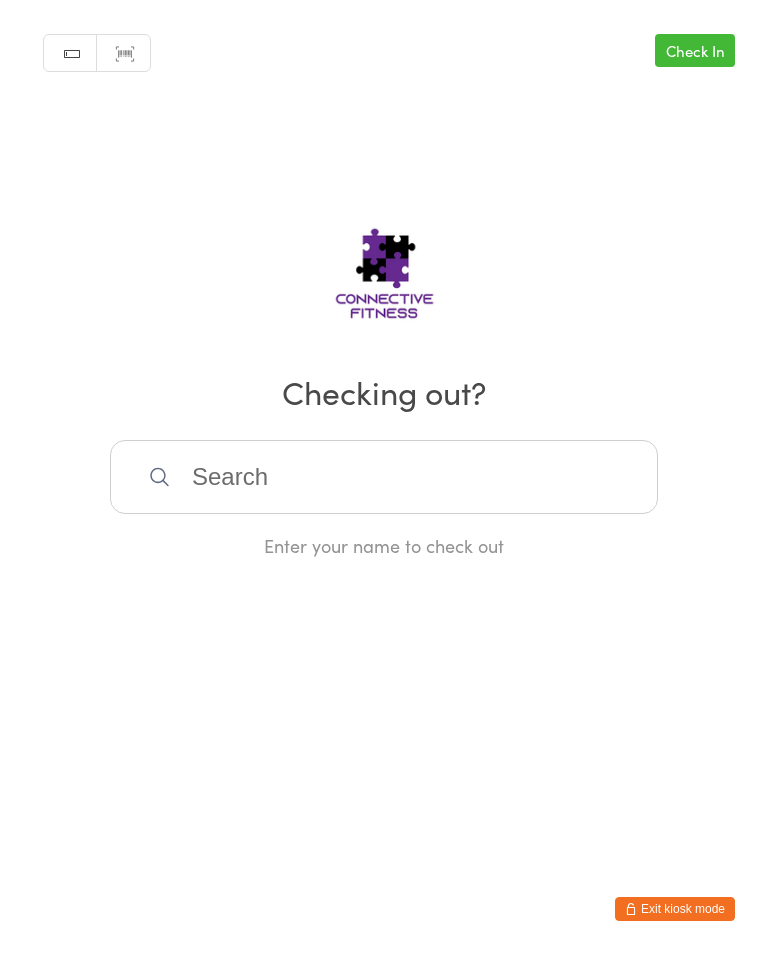click at bounding box center (384, 477) 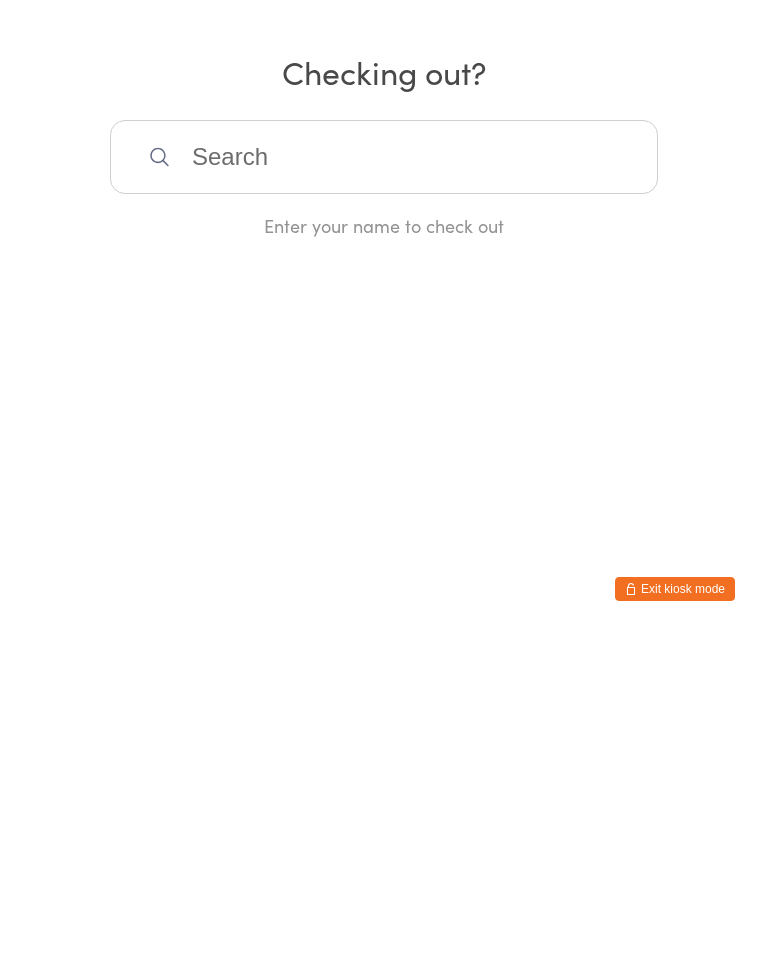 scroll, scrollTop: 0, scrollLeft: 0, axis: both 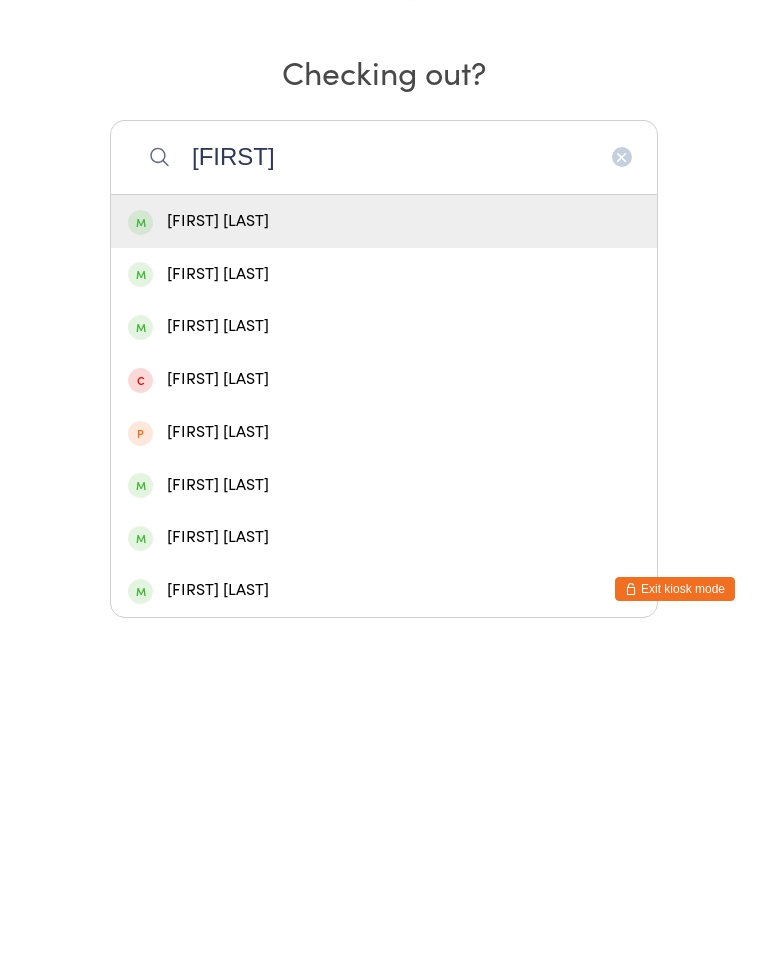 type on "[FIRST]" 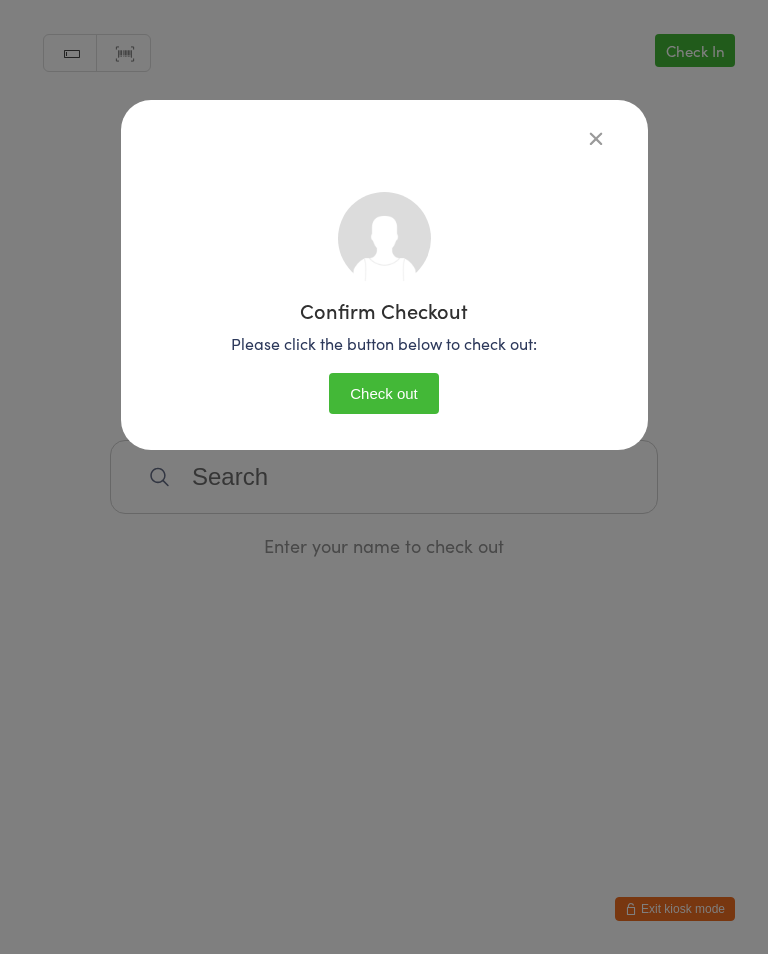 click on "Check out" at bounding box center [384, 393] 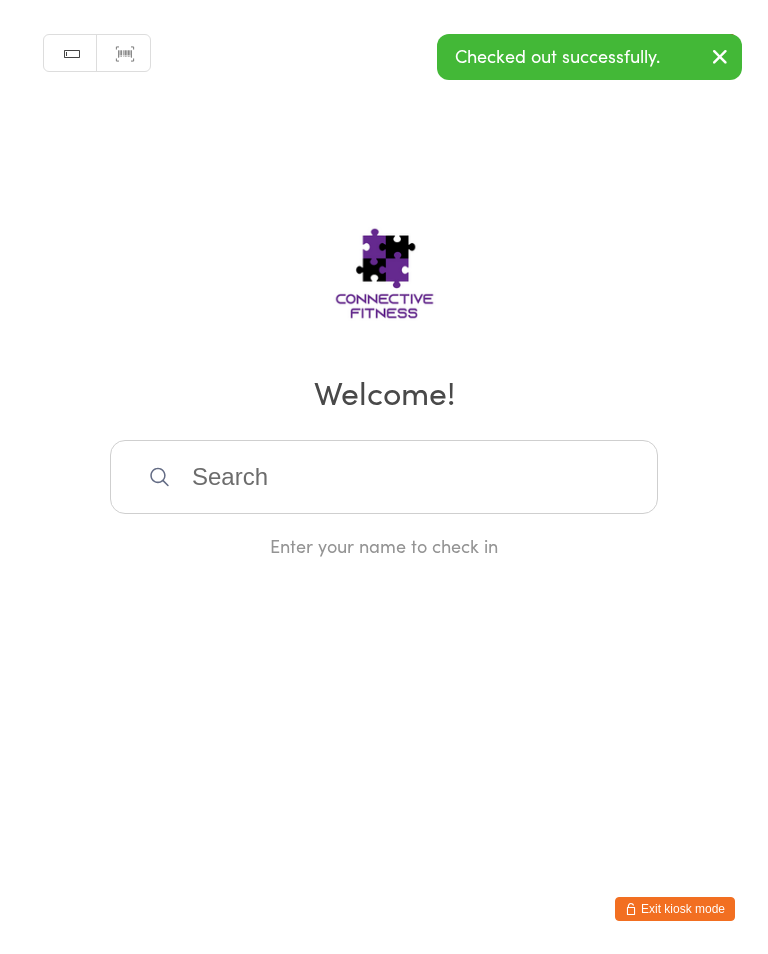 click at bounding box center [384, 477] 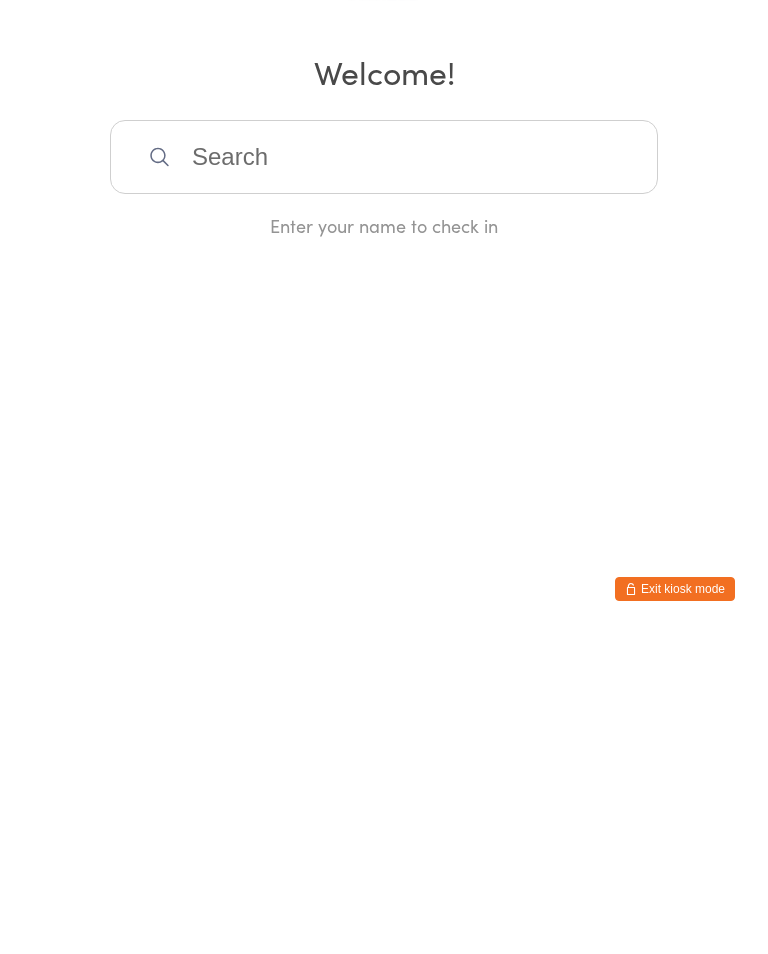 scroll, scrollTop: 0, scrollLeft: 0, axis: both 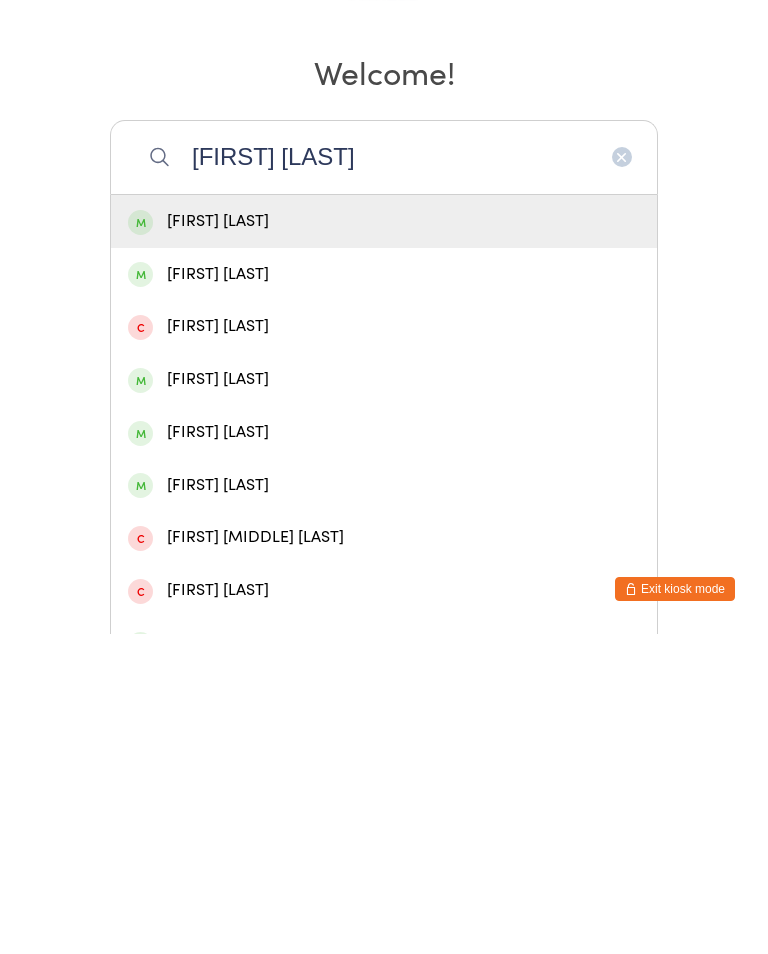 type on "[FIRST] [LAST]" 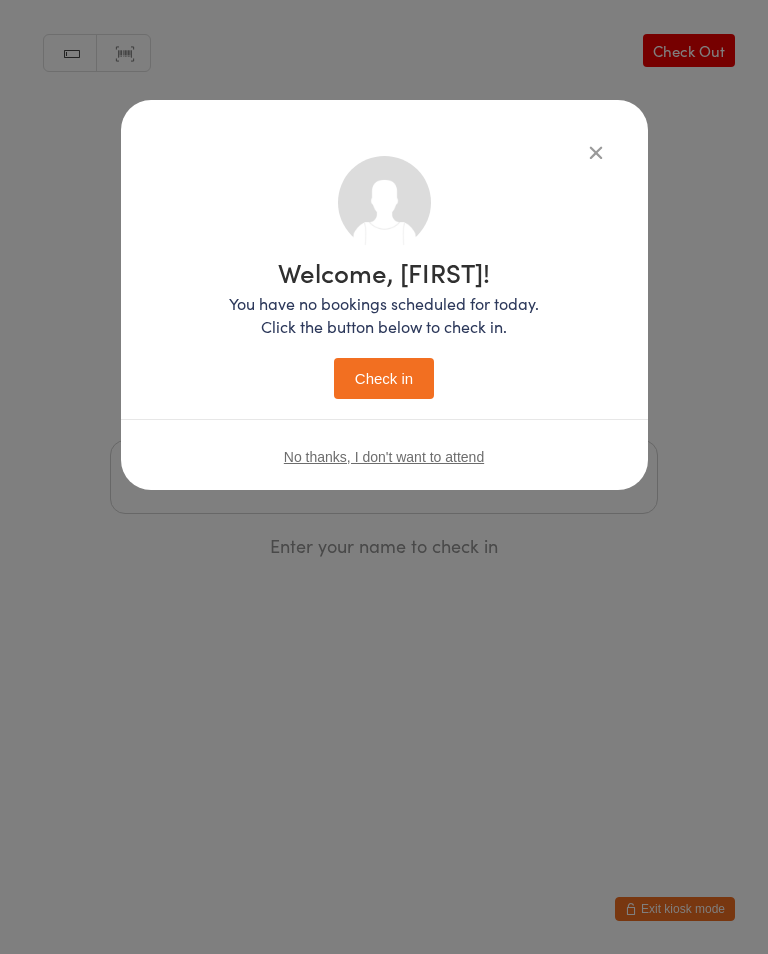 click on "Check in" at bounding box center (384, 378) 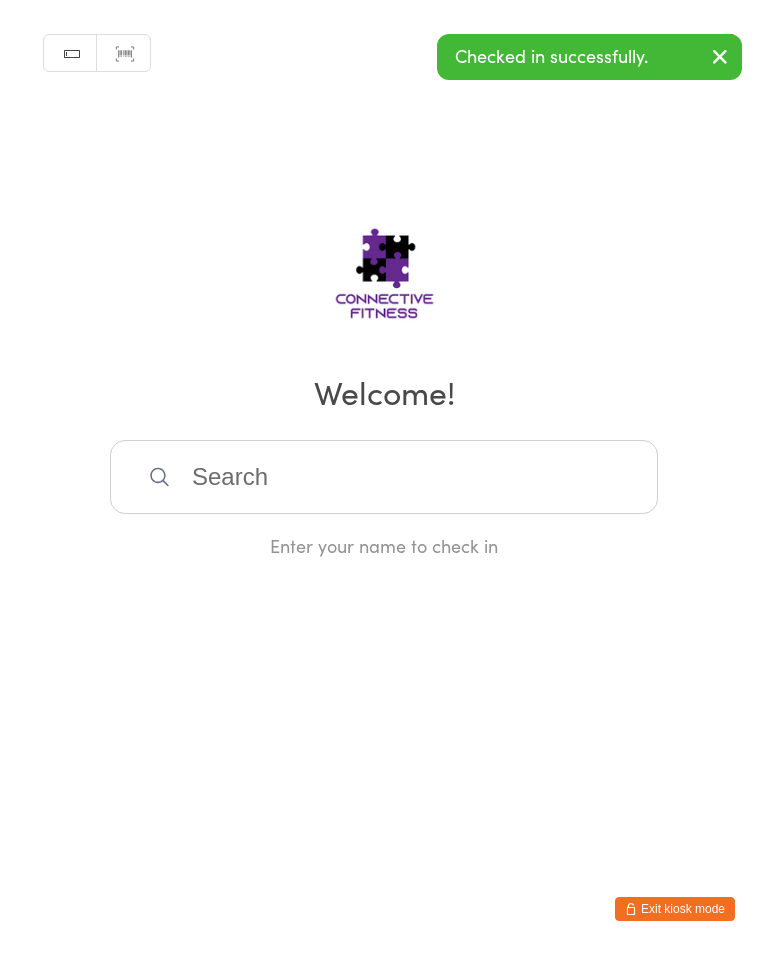 click on "Checked in successfully." at bounding box center (589, 57) 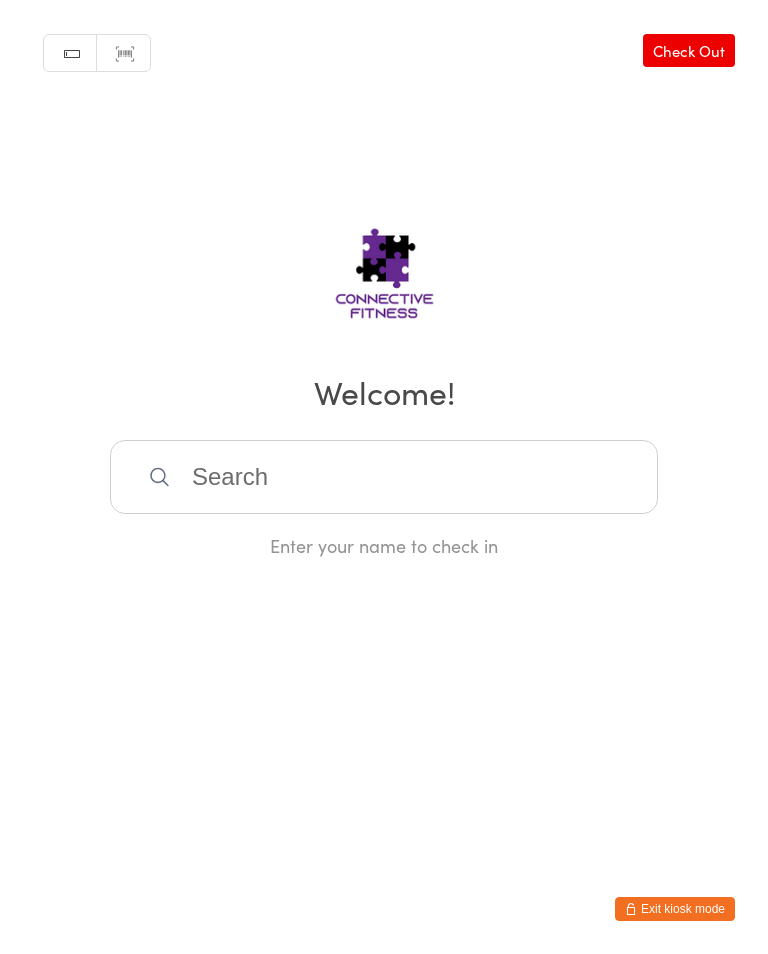 click on "Manual search Scanner input Check Out Welcome! Enter your name to check in" at bounding box center (384, 279) 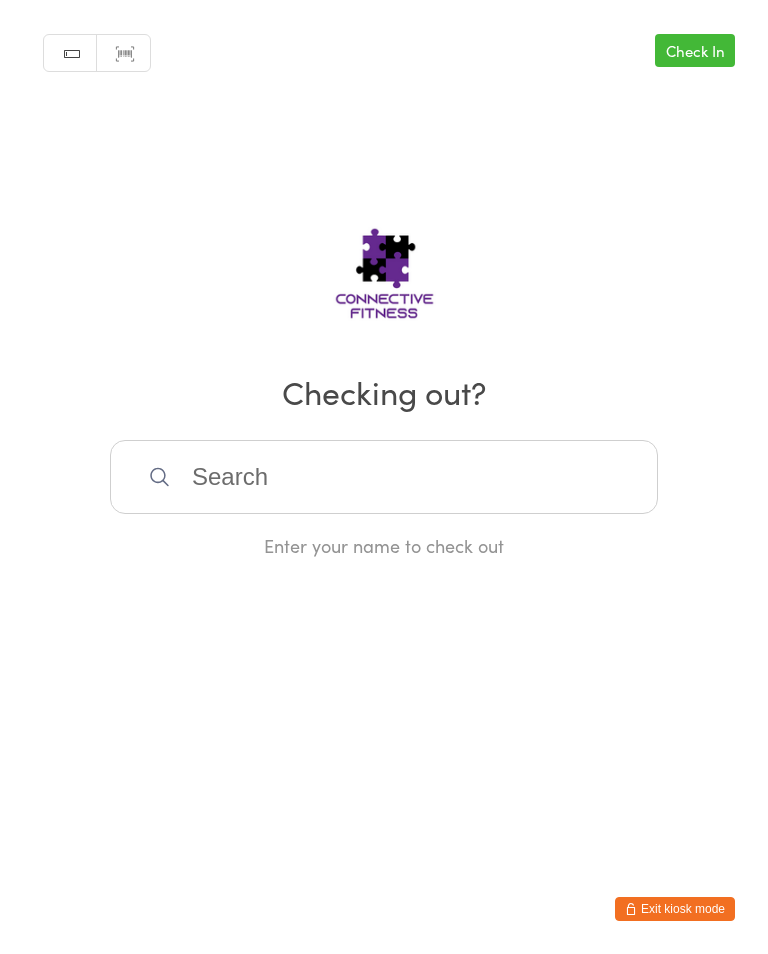 click on "Check In" at bounding box center (695, 50) 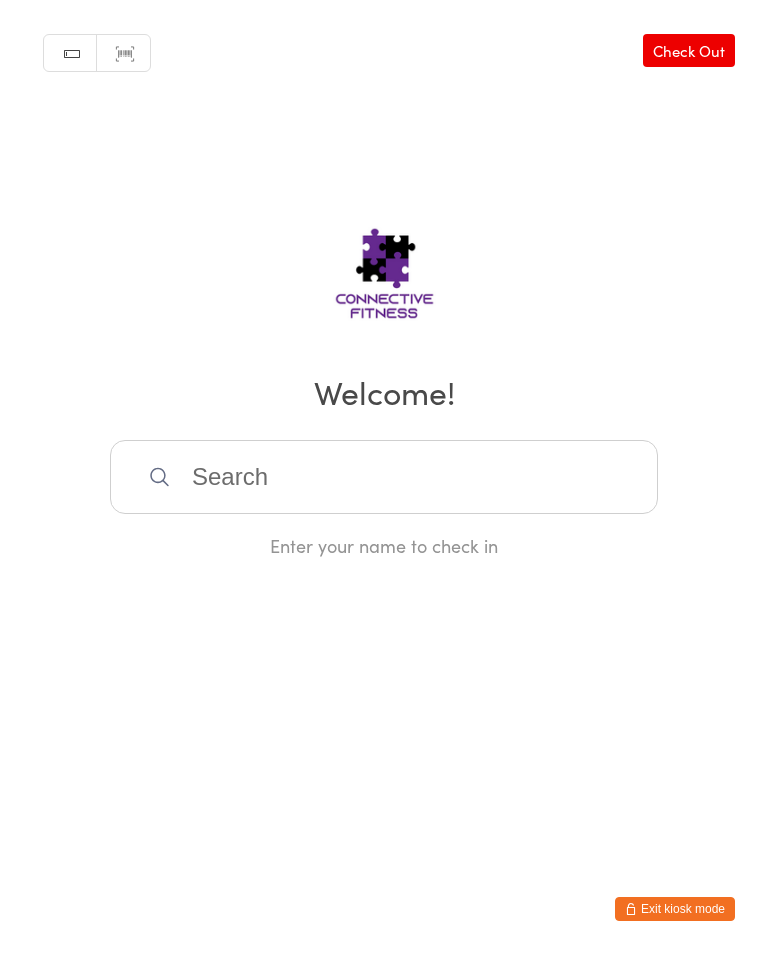 click at bounding box center (384, 477) 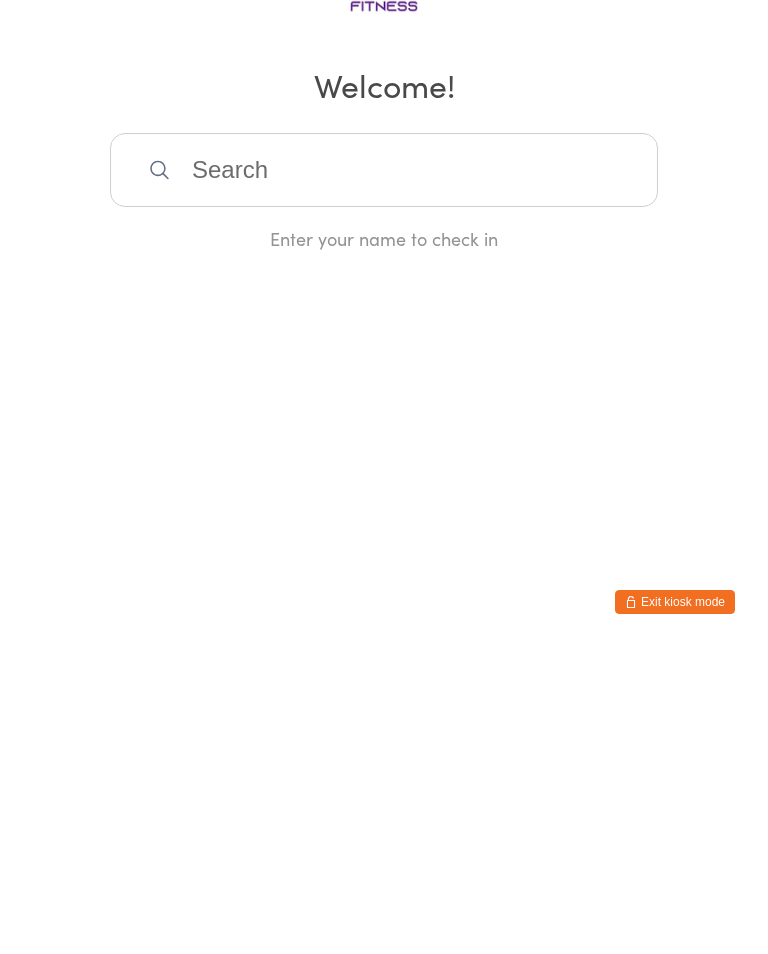 scroll, scrollTop: 0, scrollLeft: 0, axis: both 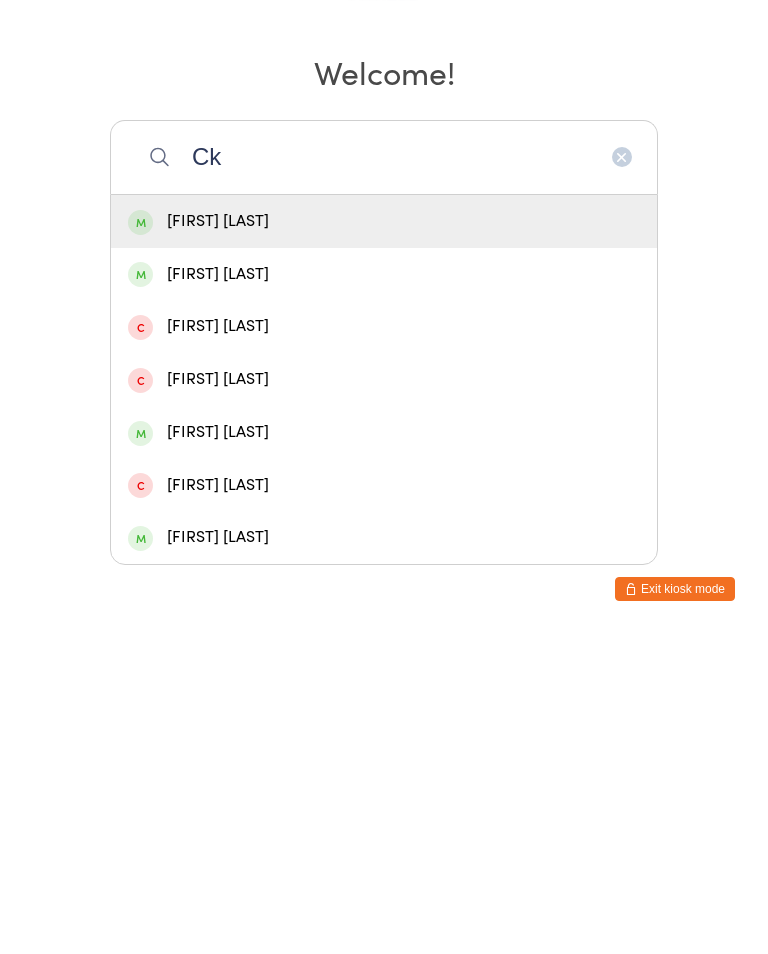 type on "C" 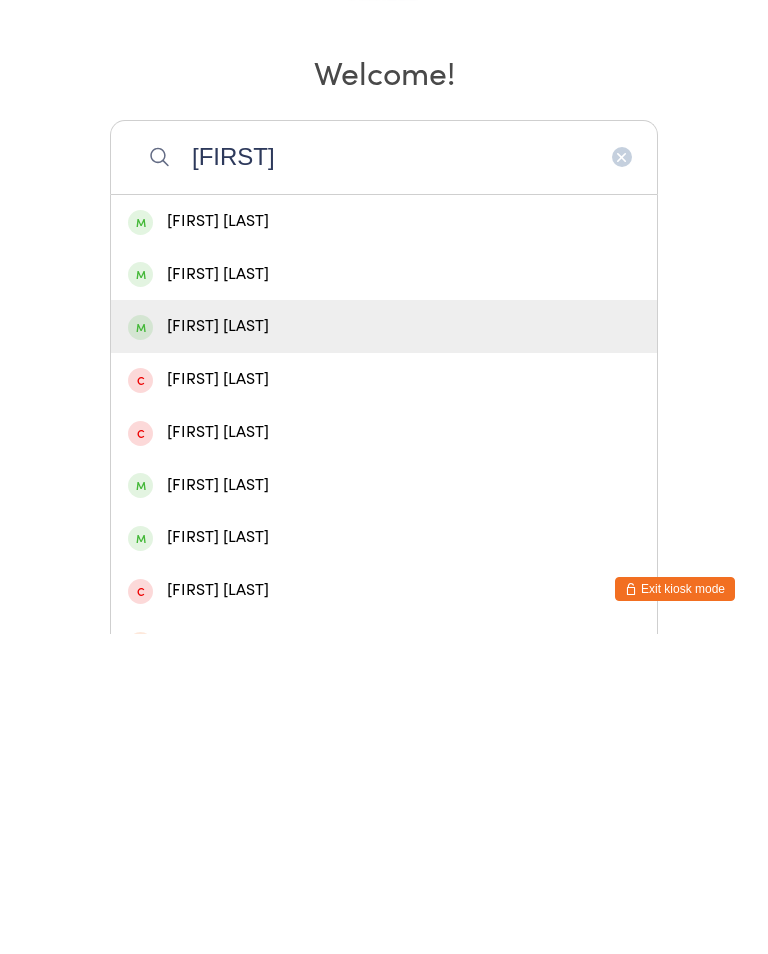type on "[FIRST]" 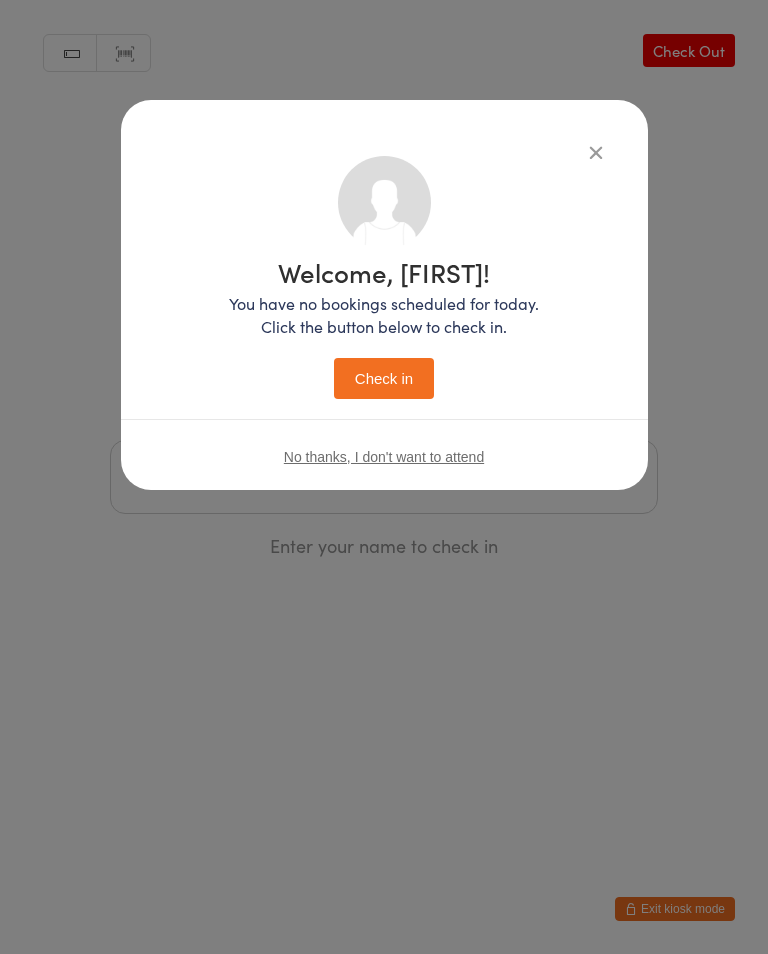 click on "Check in" at bounding box center (384, 378) 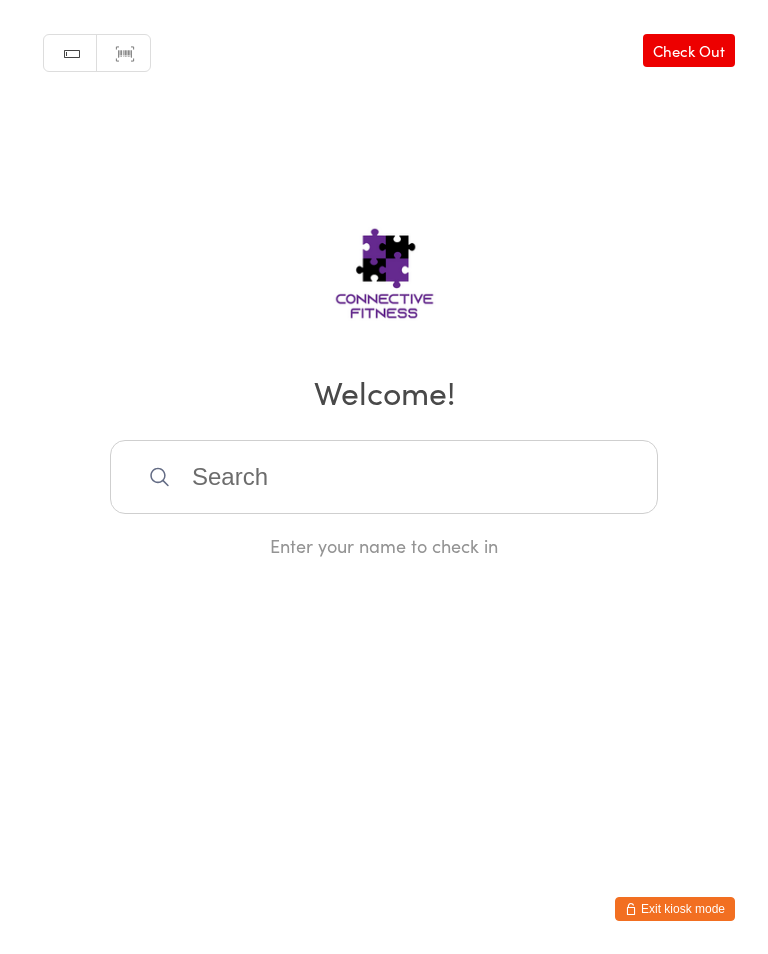 click at bounding box center [384, 477] 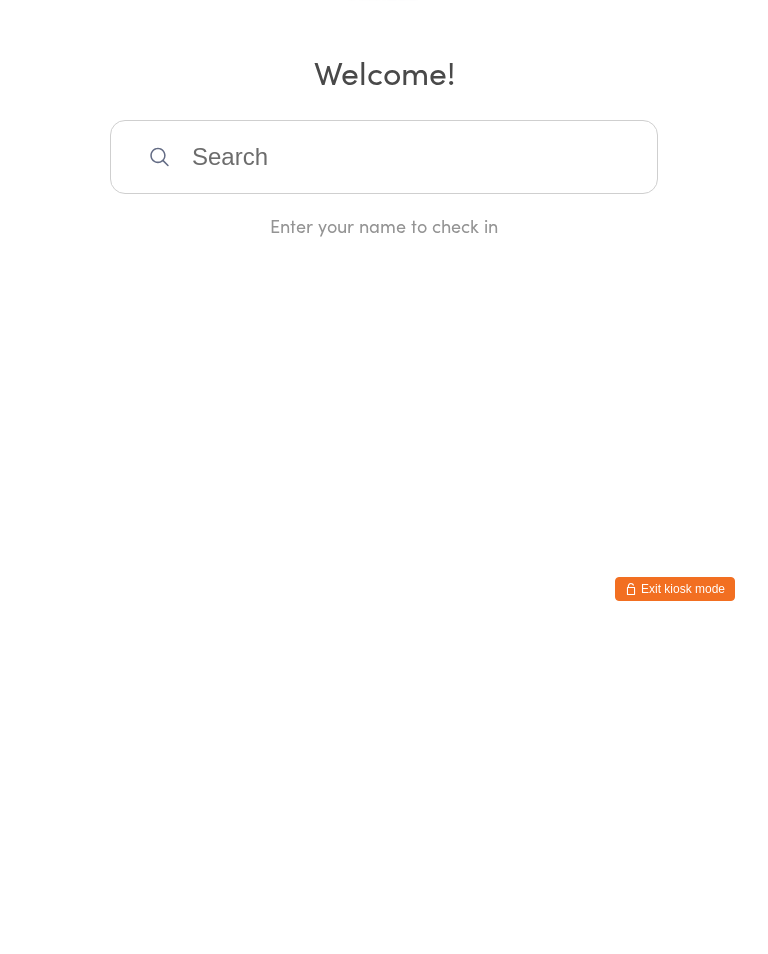 scroll, scrollTop: 0, scrollLeft: 0, axis: both 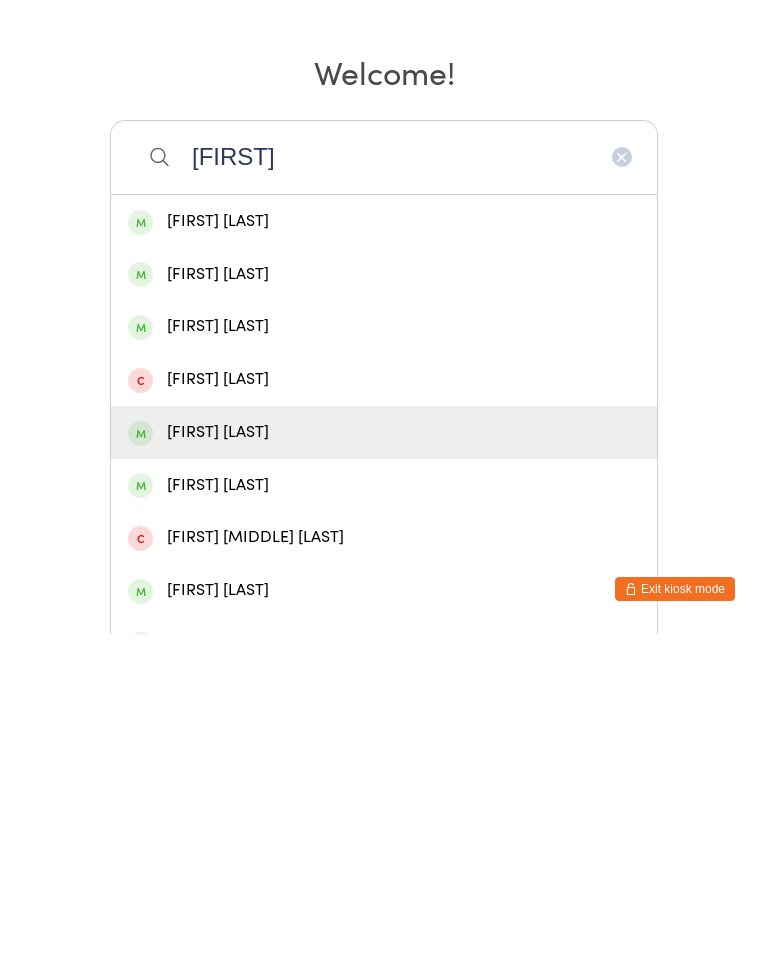 type on "[FIRST]" 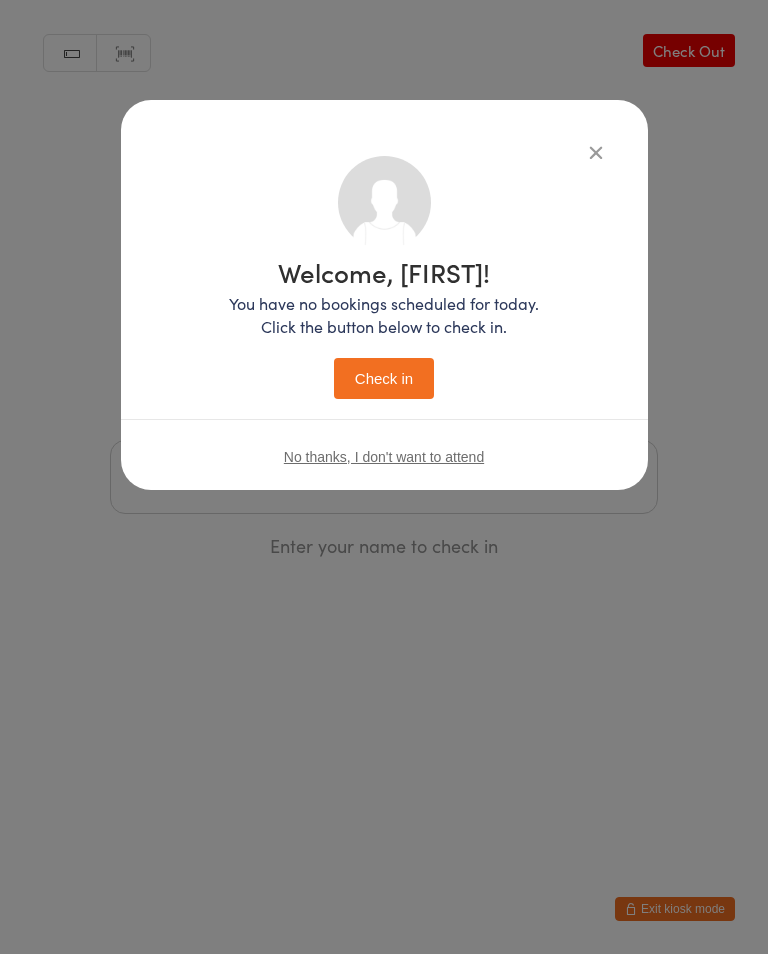 click on "Check in" at bounding box center (384, 378) 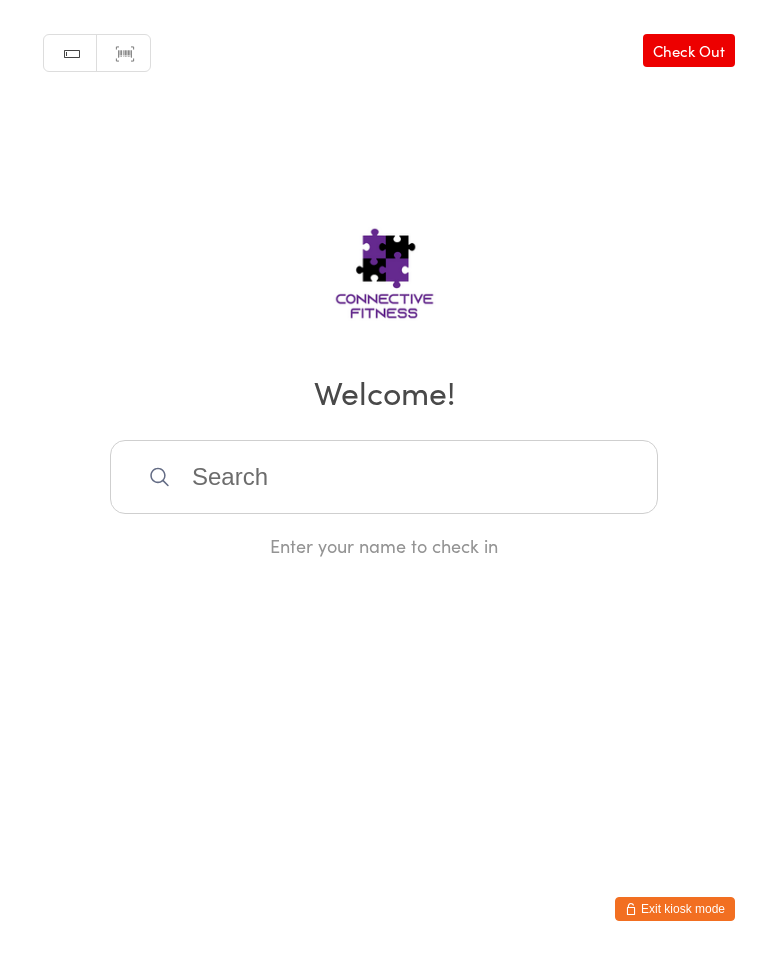click at bounding box center (384, 477) 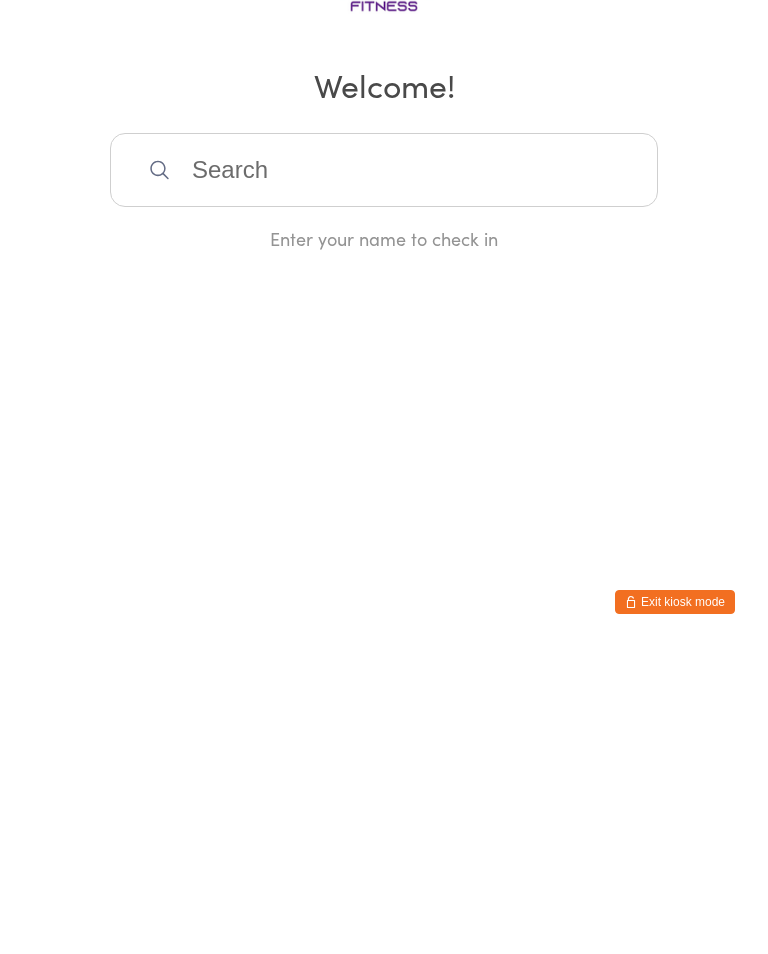 scroll, scrollTop: 0, scrollLeft: 0, axis: both 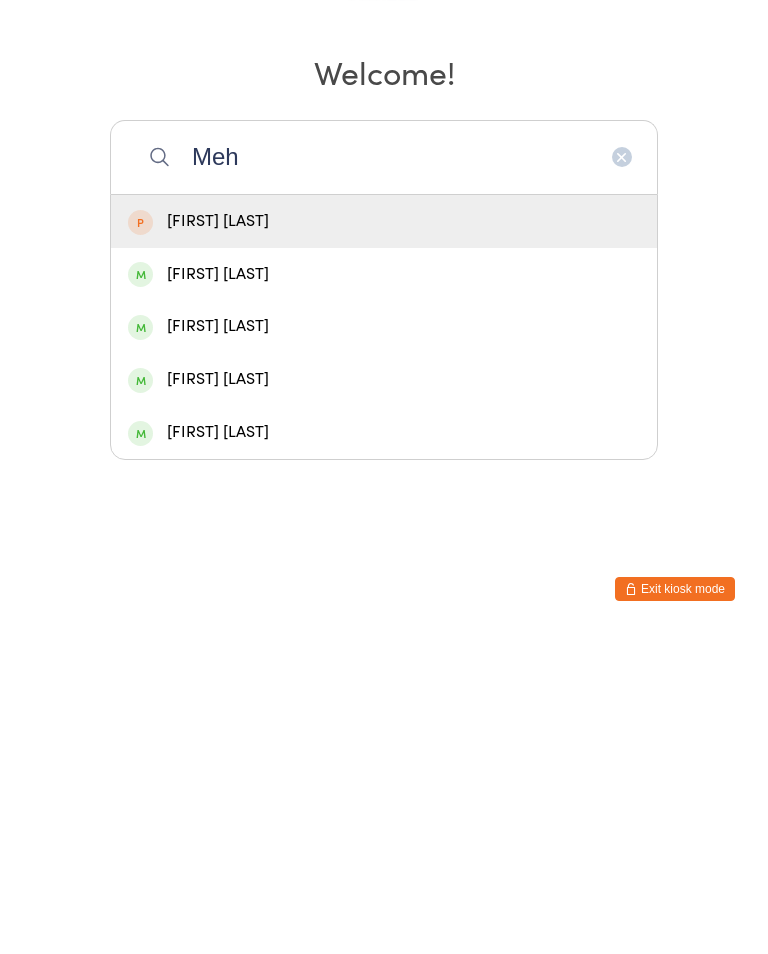 type on "Meh" 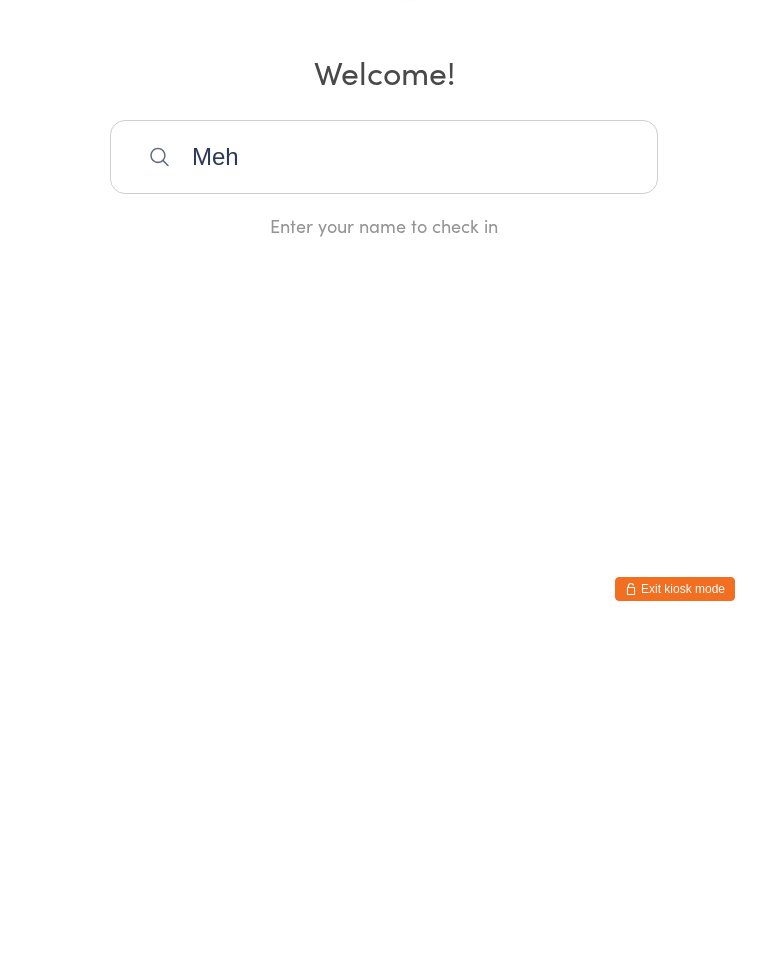 type 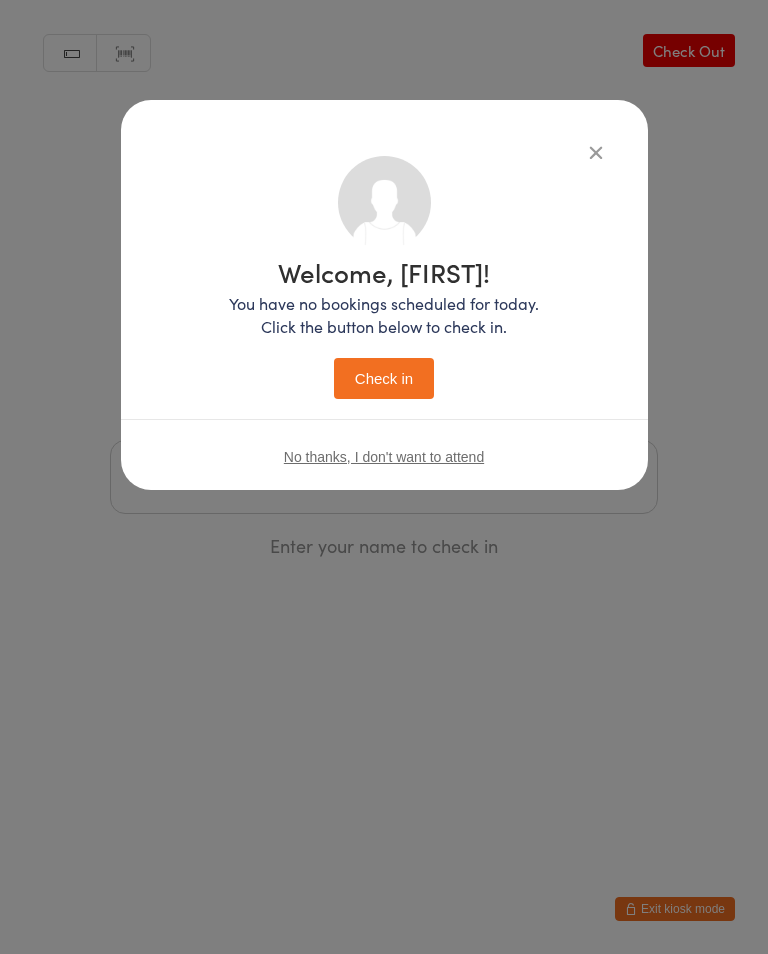 click on "Check in" at bounding box center [384, 378] 